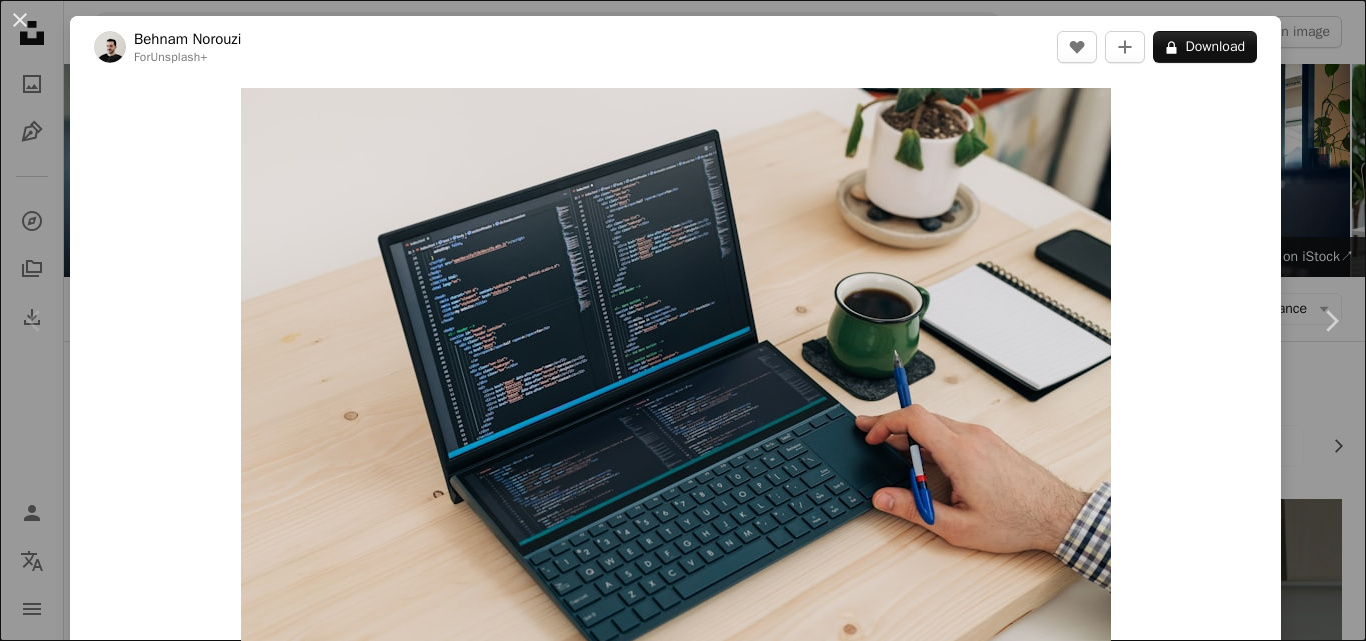scroll, scrollTop: 278, scrollLeft: 0, axis: vertical 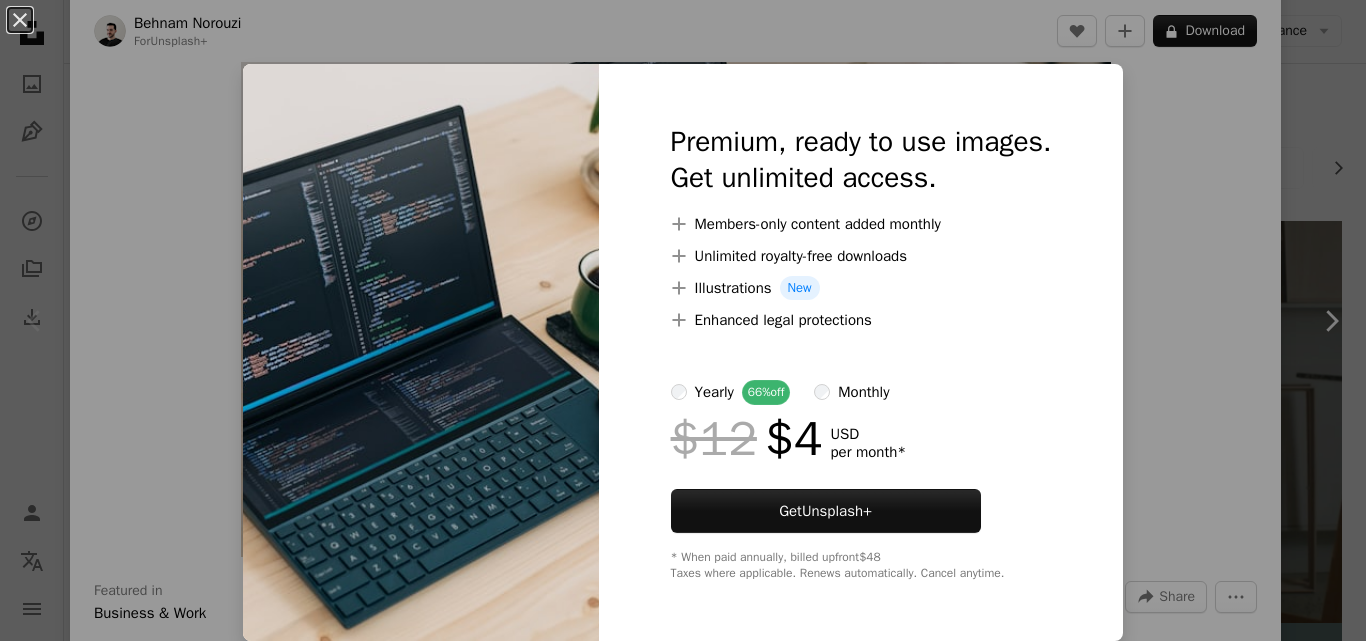 click on "An X shape Premium, ready to use images. Get unlimited access. A plus sign Members-only content added monthly A plus sign Unlimited royalty-free downloads A plus sign Illustrations  New A plus sign Enhanced legal protections yearly 66%  off monthly $12   $4 USD per month * Get  Unsplash+ * When paid annually, billed upfront  $48 Taxes where applicable. Renews automatically. Cancel anytime." at bounding box center (683, 320) 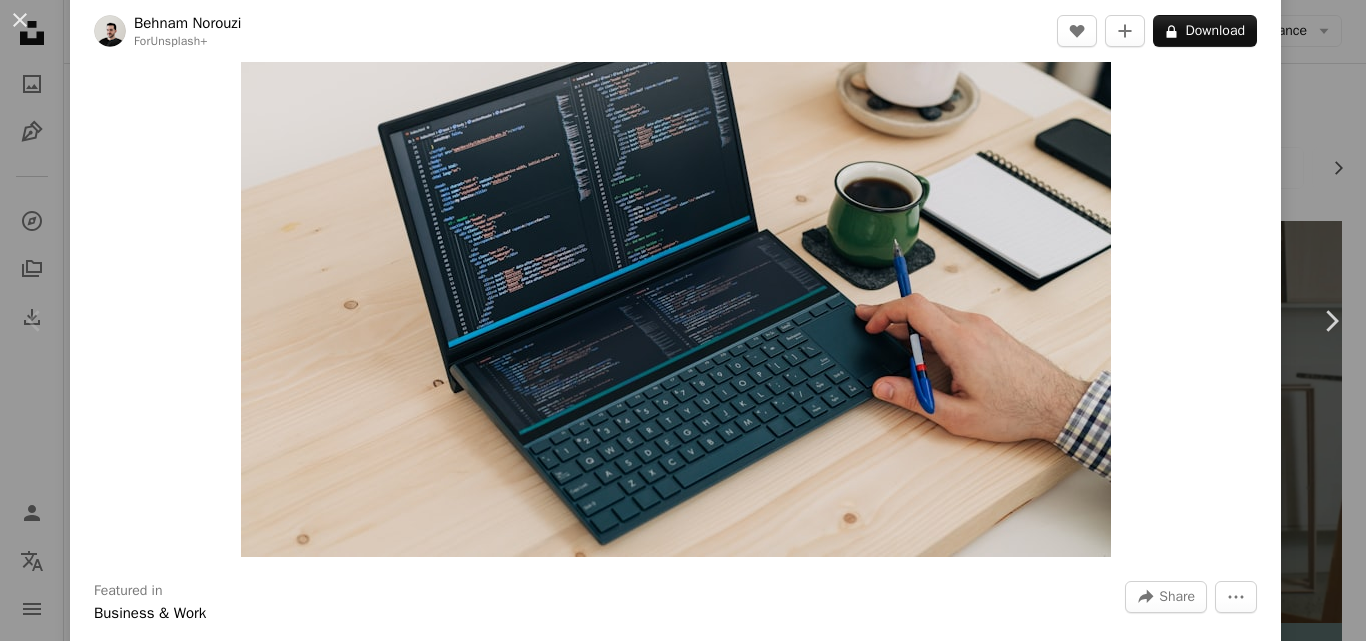 click on "Behnam Norouzi For  Unsplash+ A heart A plus sign A lock Download Zoom in Featured in Business & Work A forward-right arrow Share More Actions Calendar outlined Published on  March 14, 2023 Safety Licensed under the  Unsplash+ License tech coding data web development developer computer science development web developer statistics coder servers developers desk setup silicon valley software engineering workstation computer software computer programming coders full stack Free pictures From this series Chevron right Plus sign for Unsplash+ Plus sign for Unsplash+ Plus sign for Unsplash+ Plus sign for Unsplash+ Plus sign for Unsplash+ Plus sign for Unsplash+ Plus sign for Unsplash+ Plus sign for Unsplash+ Plus sign for Unsplash+ Plus sign for Unsplash+ Related images Plus sign for Unsplash+ A heart A plus sign Behnam Norouzi For  Unsplash+ A lock Download Plus sign for Unsplash+ A heart" at bounding box center (683, 320) 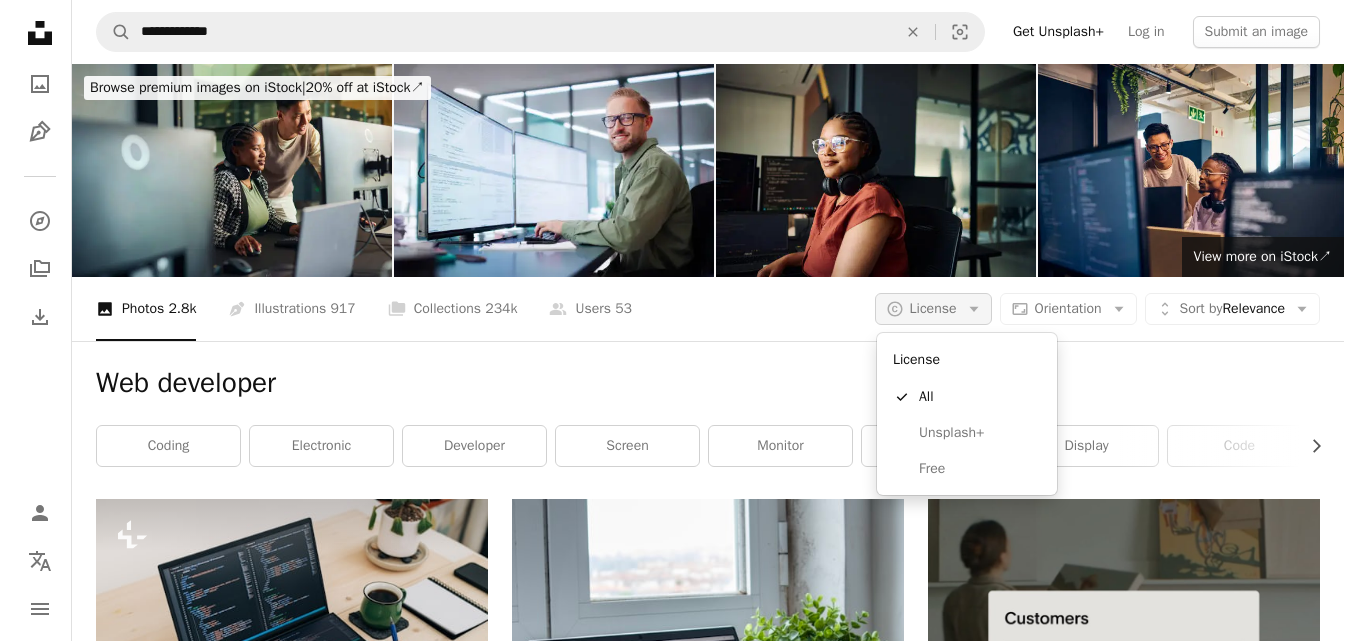 scroll, scrollTop: 0, scrollLeft: 0, axis: both 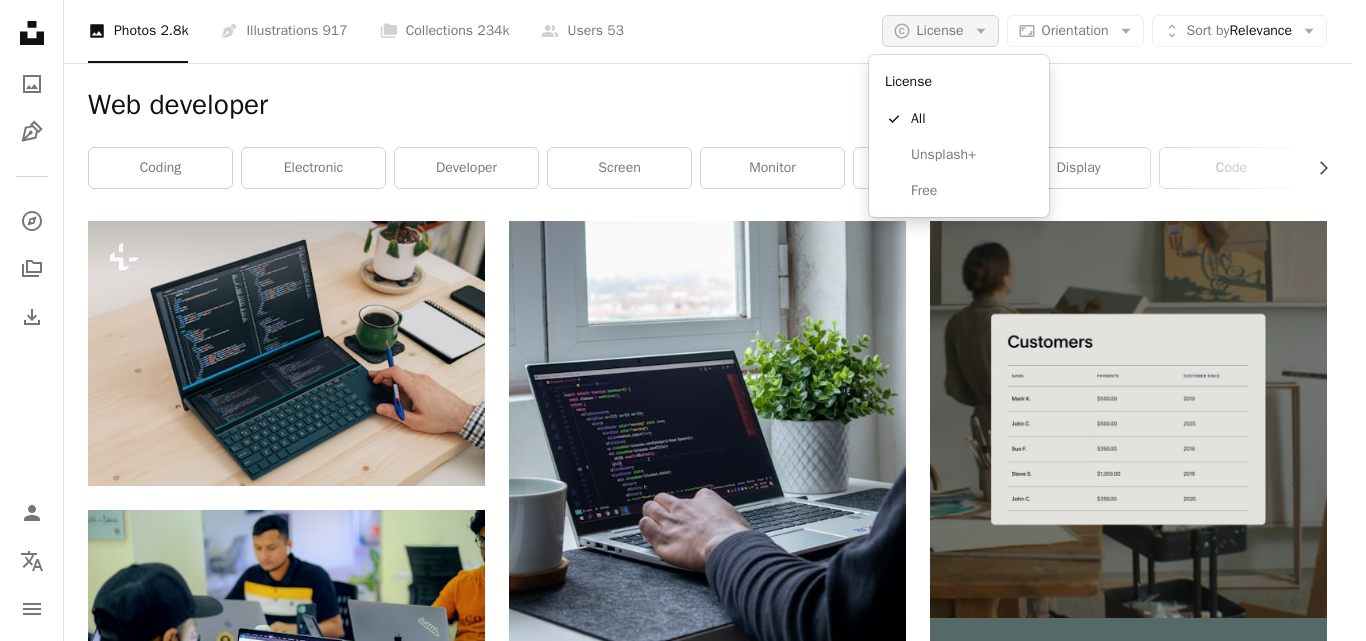 click on "A copyright icon © License Arrow down" at bounding box center (940, 31) 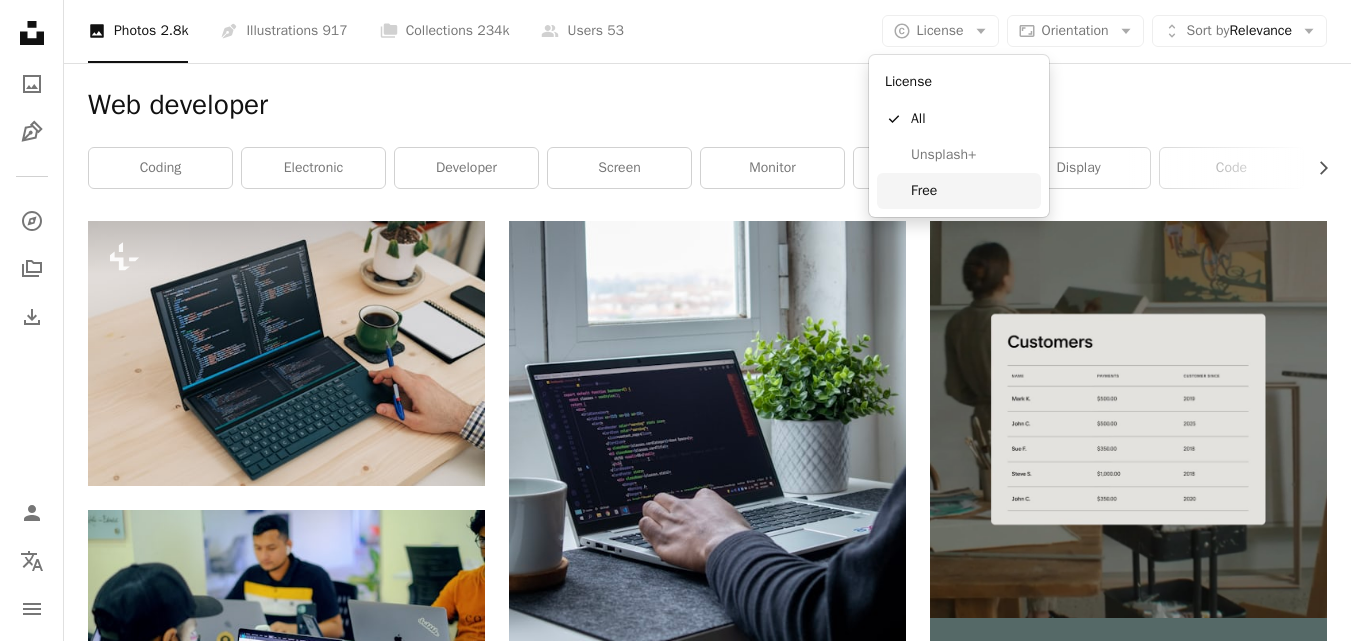 click on "Free" at bounding box center [972, 191] 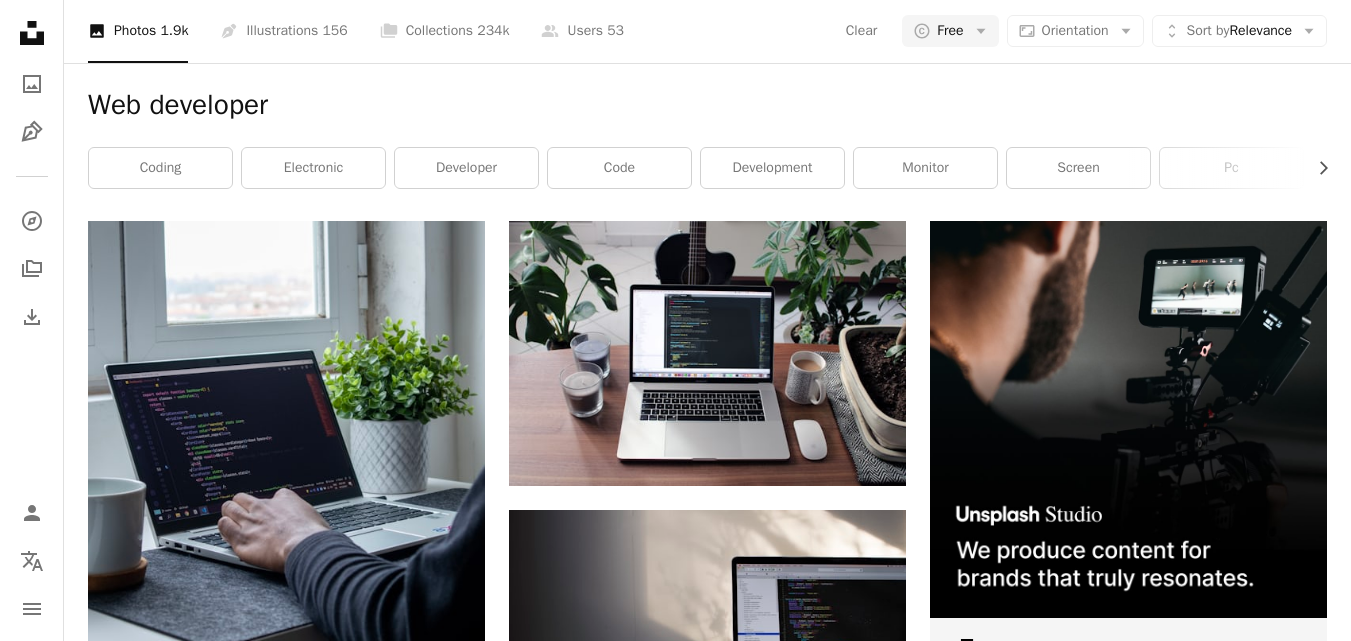 scroll, scrollTop: 1389, scrollLeft: 0, axis: vertical 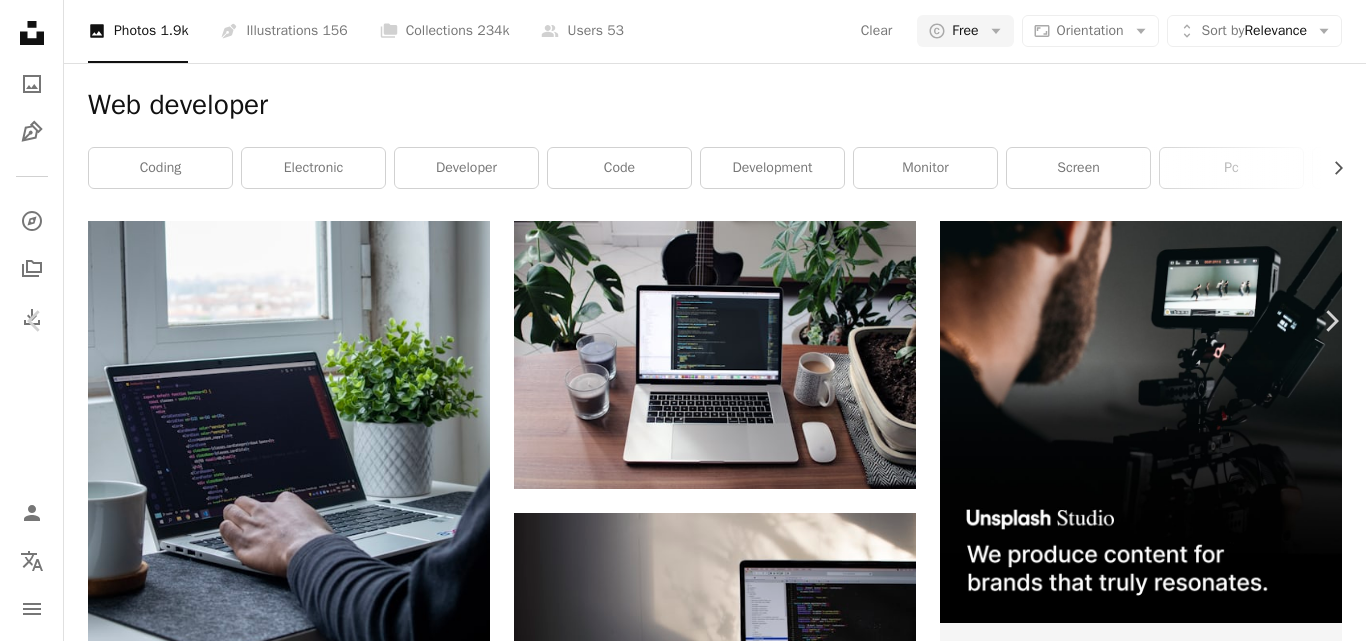 click on "Download free" at bounding box center (1167, 4354) 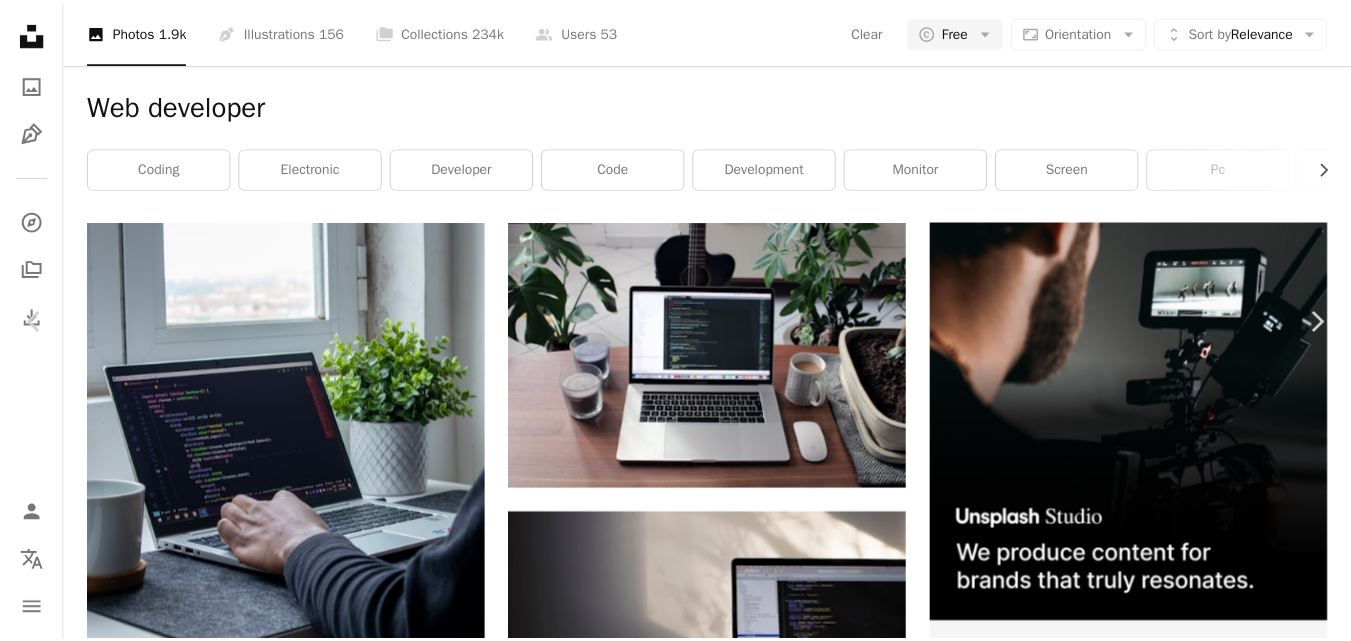 scroll, scrollTop: 179, scrollLeft: 0, axis: vertical 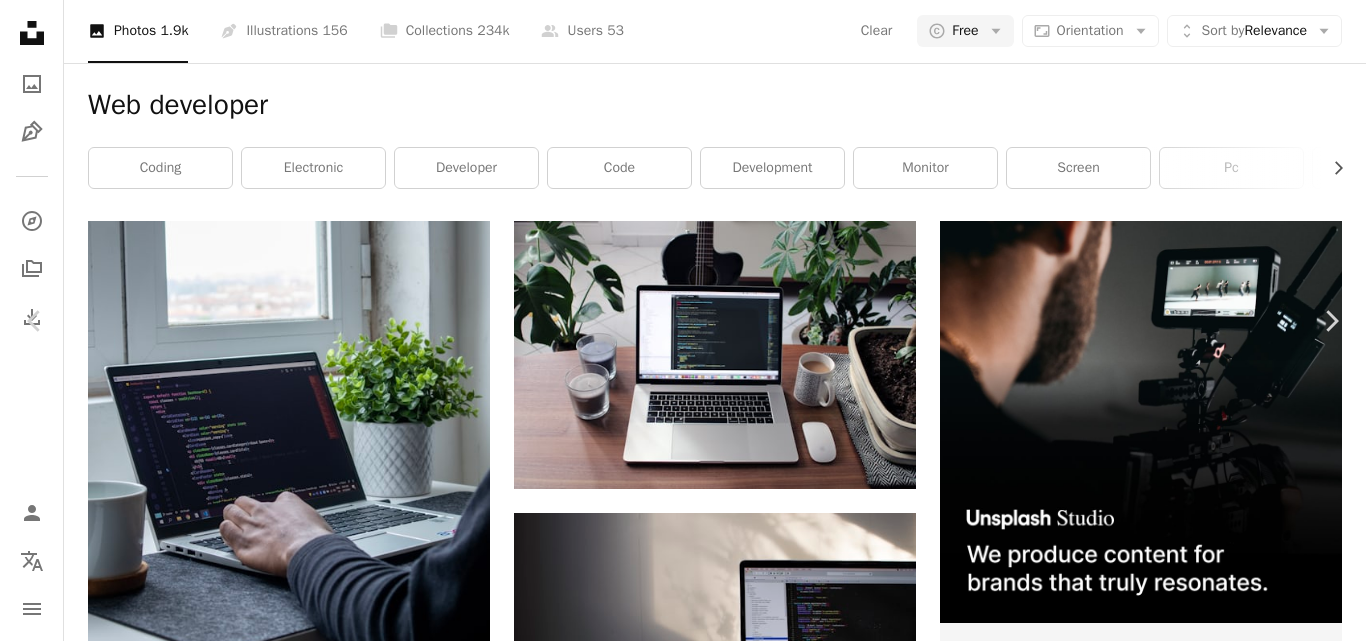 click on "Download free" at bounding box center (1167, 4338) 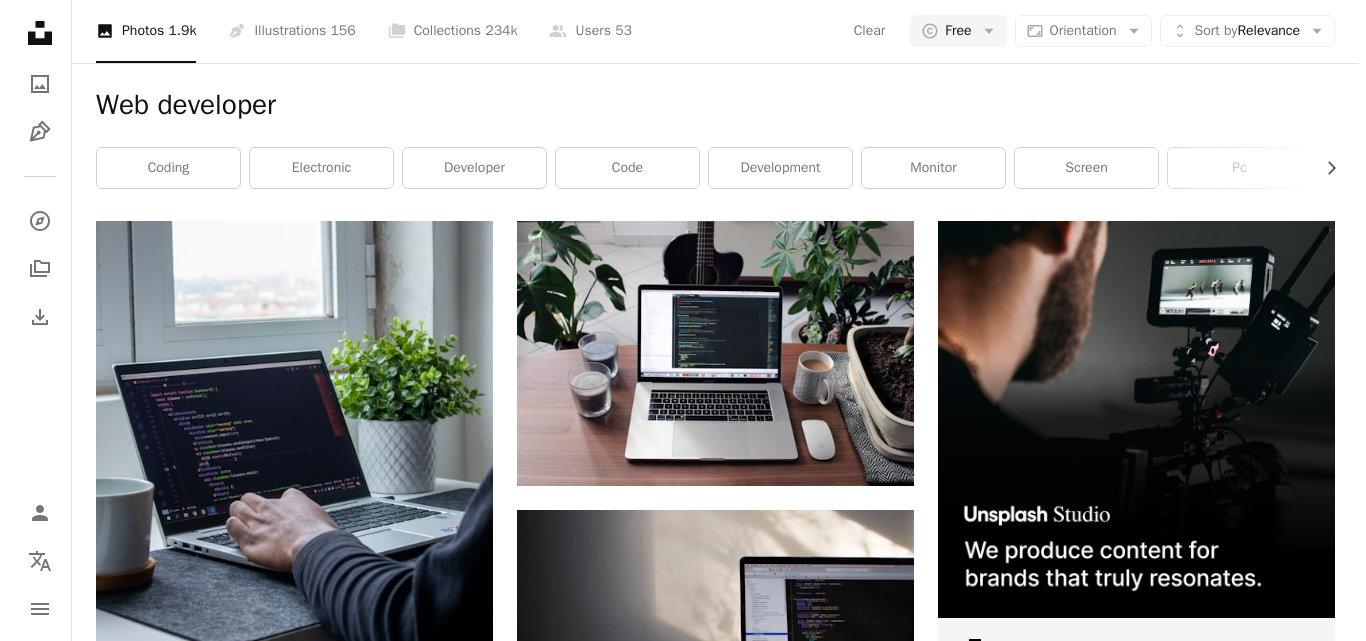 scroll, scrollTop: 3757, scrollLeft: 0, axis: vertical 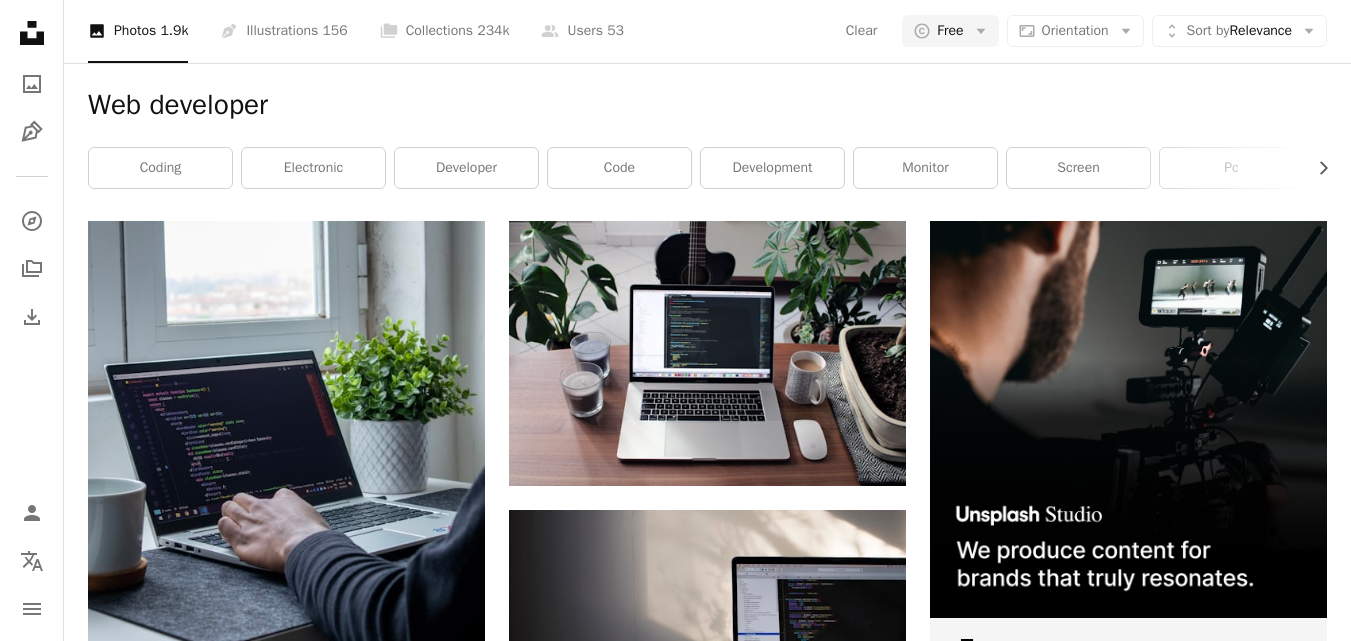 click at bounding box center (286, 3694) 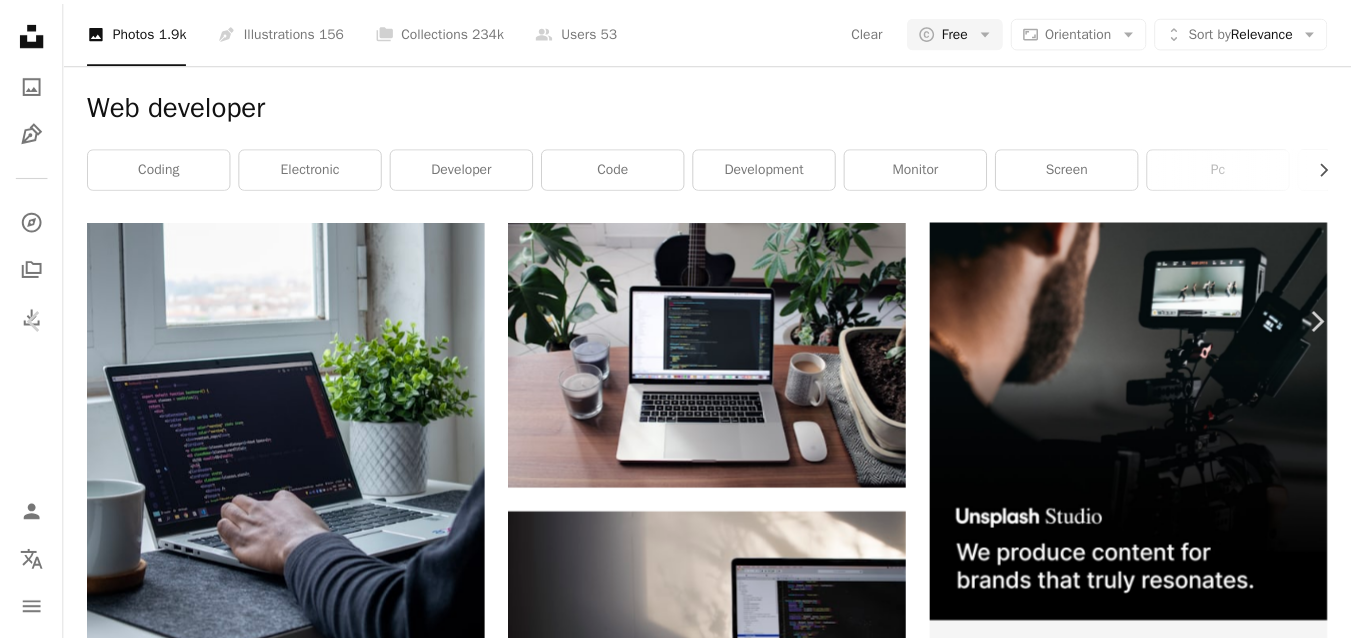 scroll, scrollTop: 0, scrollLeft: 0, axis: both 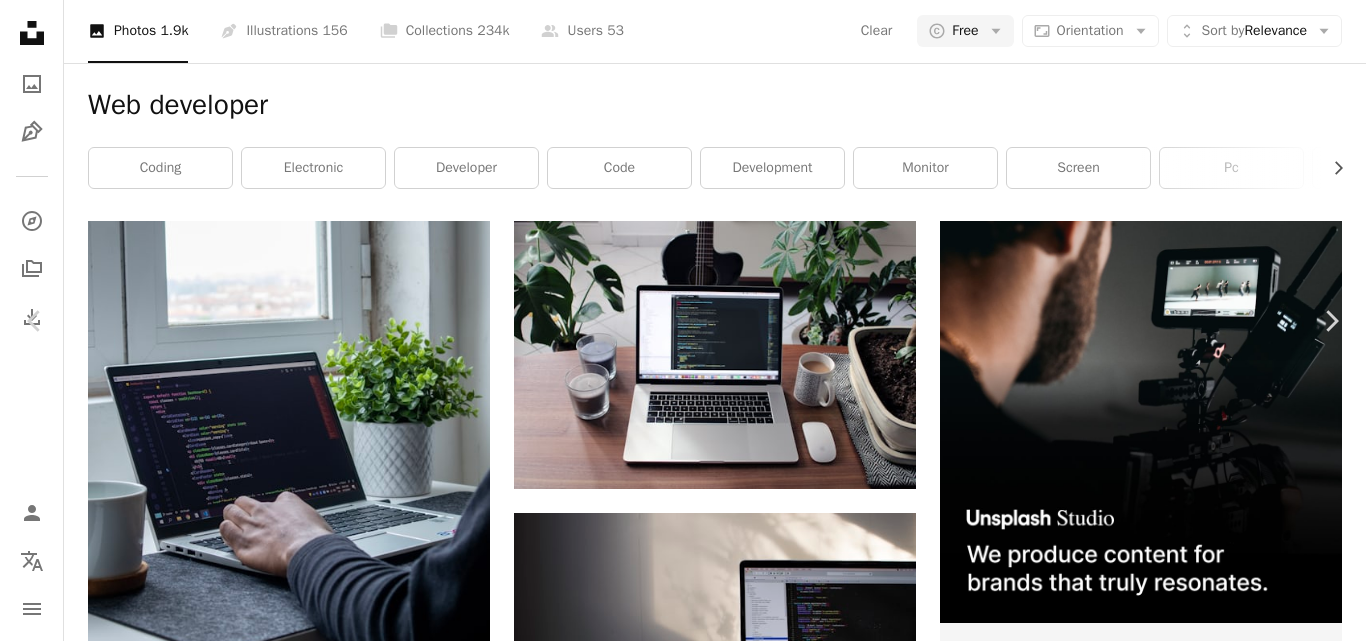 click on "Lauren Mancke [USERNAME] A heart A plus sign Download free Chevron down Zoom in ––– ––  –– ––– –––– –––– ––– ––  –– ––– –––– –––– ––– ––  –– ––– –––– –––– A forward-right arrow Share Info icon Info More Actions Taking notes at coffee time –––   – –––  – – ––  – ––––. ––– ––– ––––  –––– ––– ––– – –––– –––– ––– –––   –––– –––– Browse premium related images on iStock  |  Save 20% with code UNSPLASH20 Related images" at bounding box center (683, 7126) 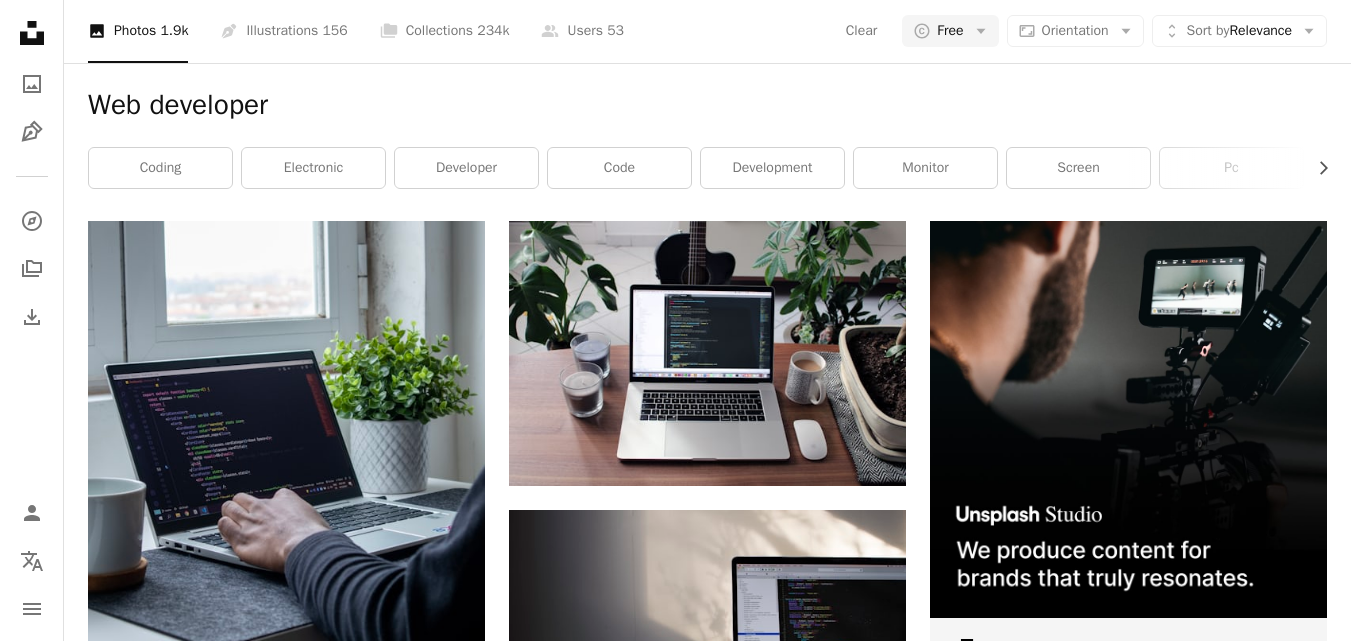 scroll, scrollTop: 5710, scrollLeft: 0, axis: vertical 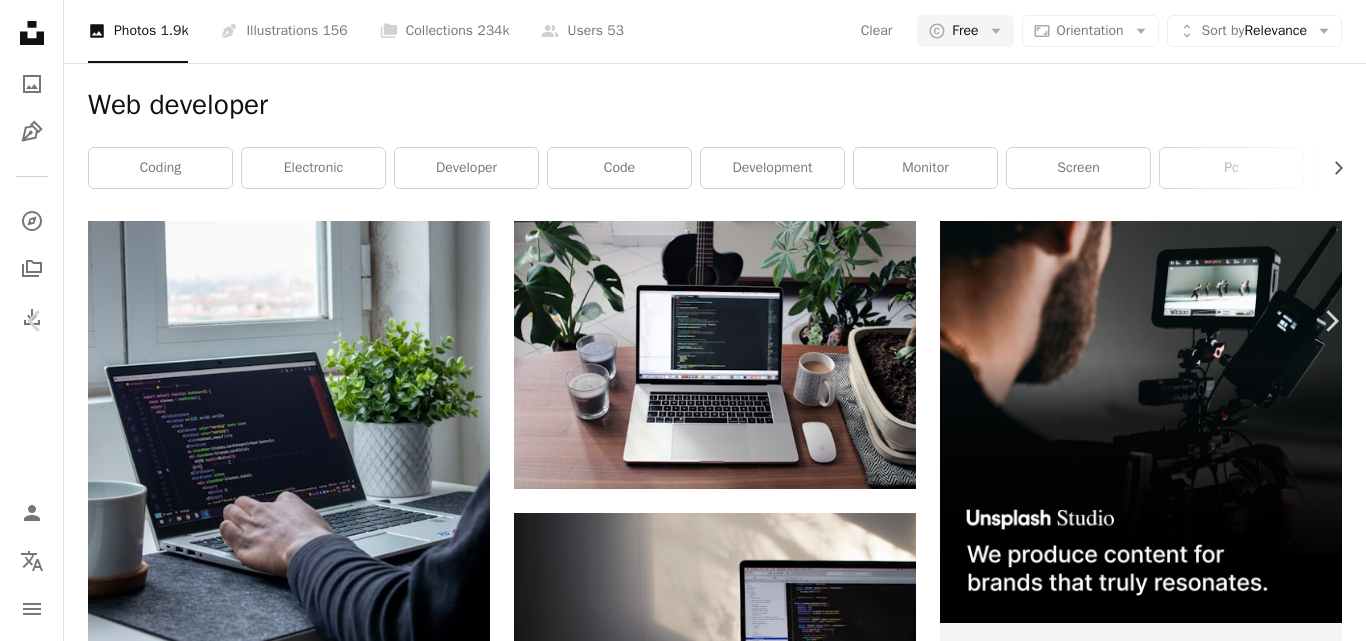 click on "Download free" at bounding box center [1167, 13305] 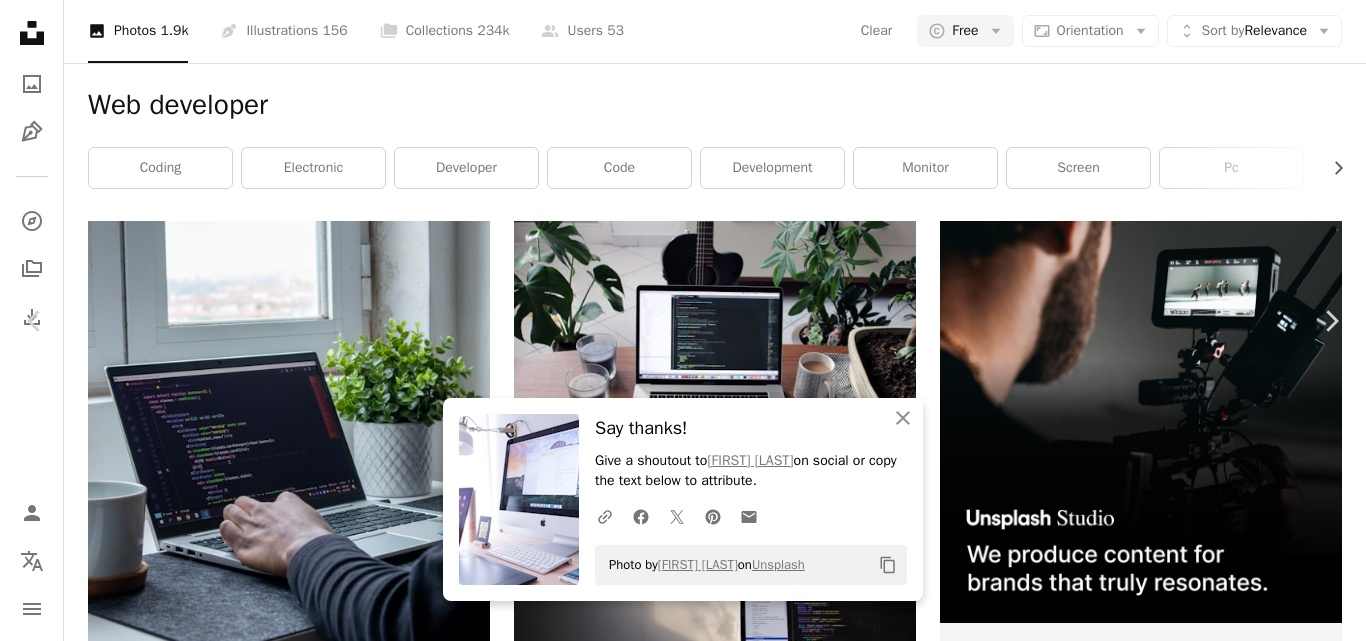 click on "Say thanks! Give a shoutout to [FIRST] [LAST] on social or copy the text below to attribute. A URL sharing icon (chains) Facebook icon X (formerly Twitter) icon Pinterest icon An envelope Photo by [FIRST] [LAST] on Unsplash
Copy content [FIRST] [LAST] [FIRST] [LAST] A heart A plus sign Download free Chevron down Zoom in Views 91,035,622 Downloads 595,796 Featured in Photos , Business & Work A forward-right arrow Share Info icon Info More Actions Ugmonk
.
Grovemade Calendar outlined Published on May 31, 2017 Safety Free to use under the Unsplash License office business technology computer laptop apple desk communication desktop computer connection notebook minimalism productivity monitor organization desk setup personal computer desk space space desktop Free stock photos Browse premium related images on iStock  |  Save 20% with code UNSPLASH20 Related images A heart A plus sign [FIRST] [LAST] Arrow pointing down Plus sign for Unsplash+ A heart" at bounding box center [683, 13578] 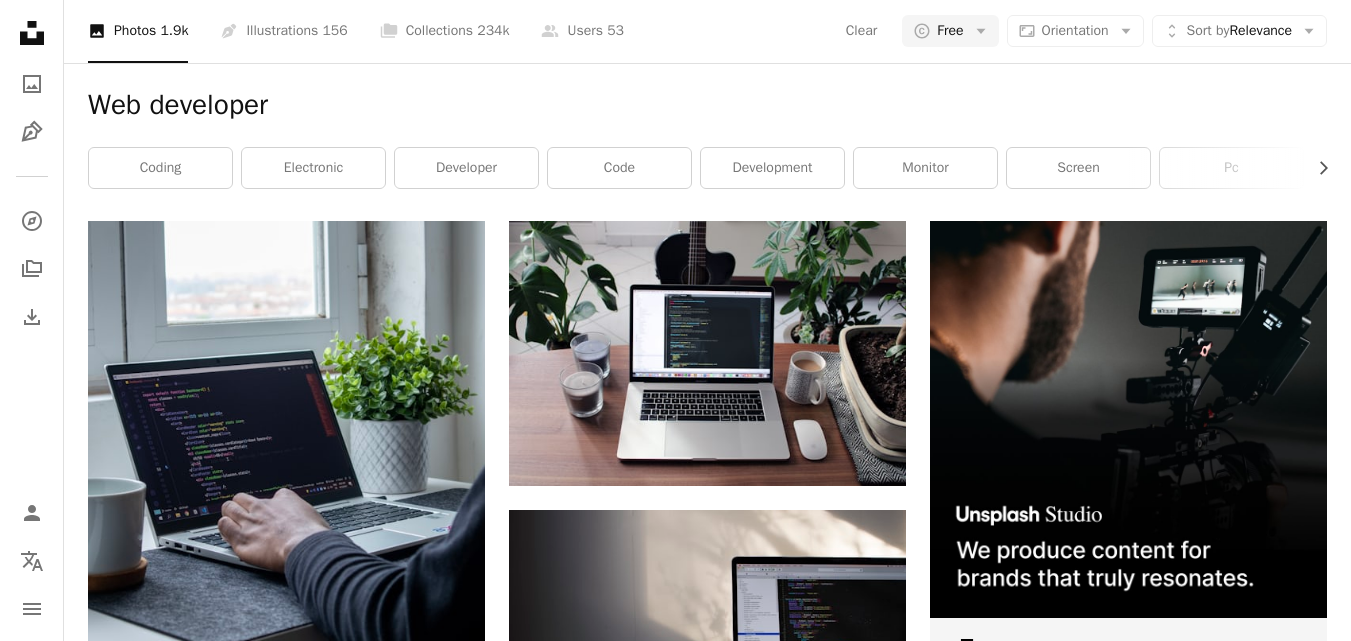 scroll, scrollTop: 7425, scrollLeft: 0, axis: vertical 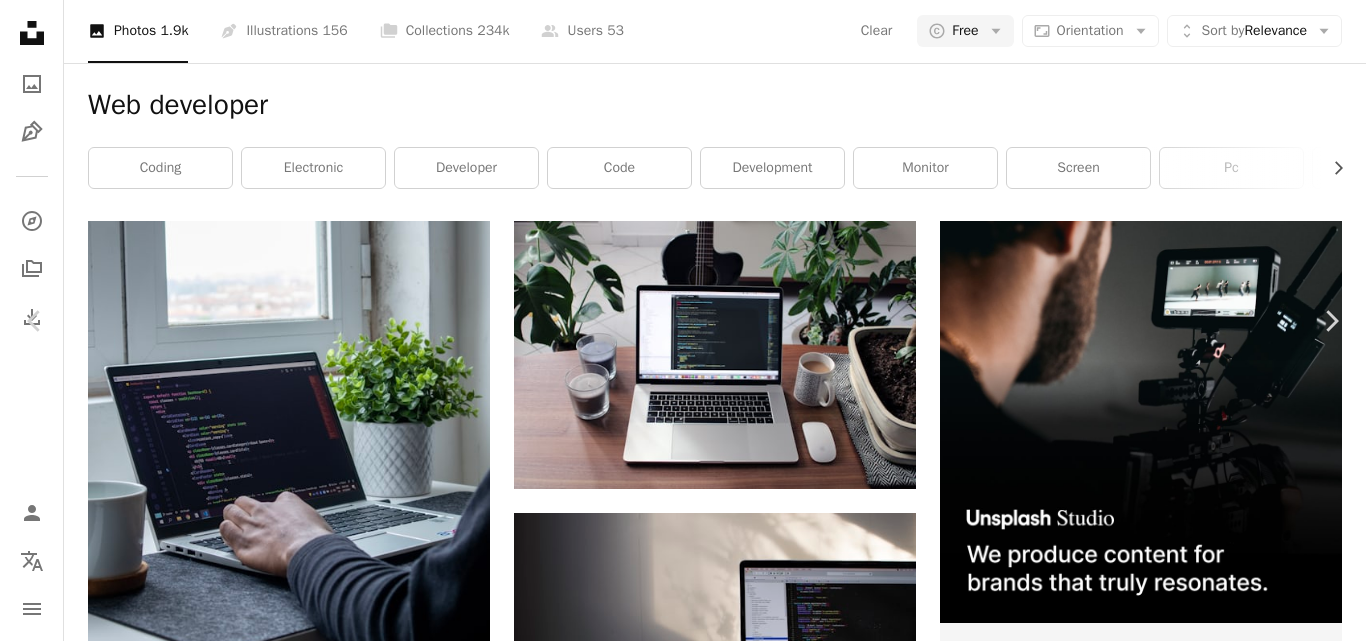 click on "Download free" at bounding box center (1167, 13305) 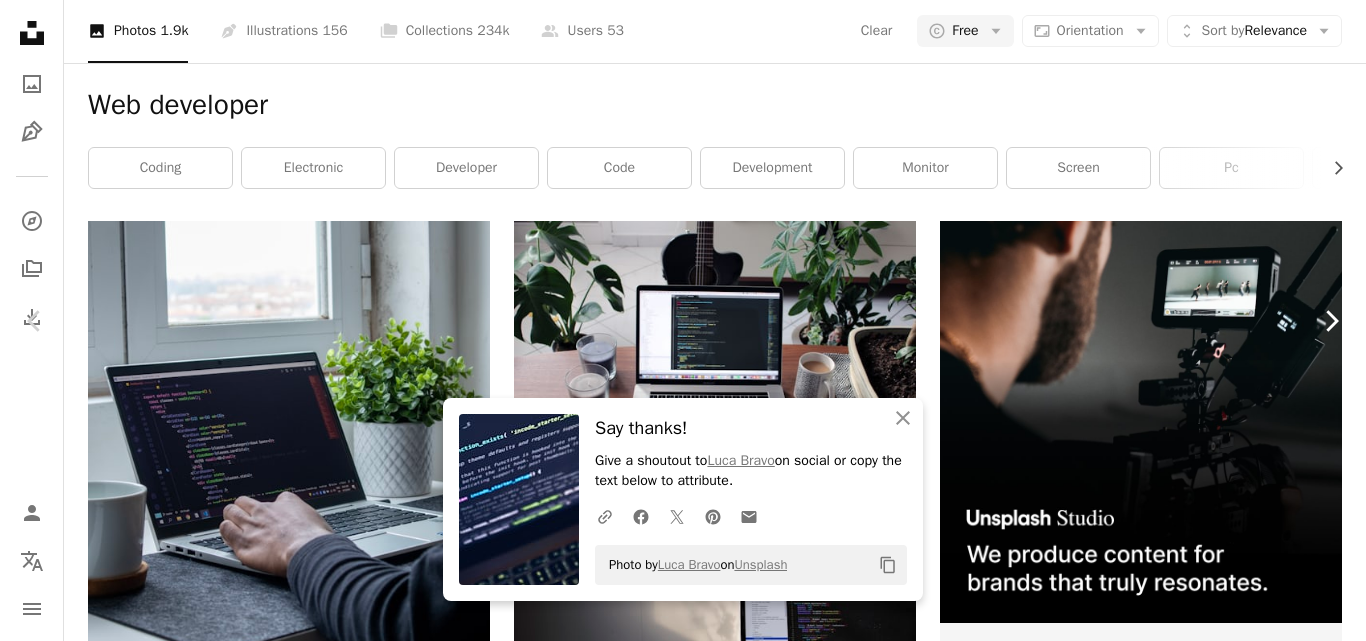 click on "Chevron right" at bounding box center (1331, 321) 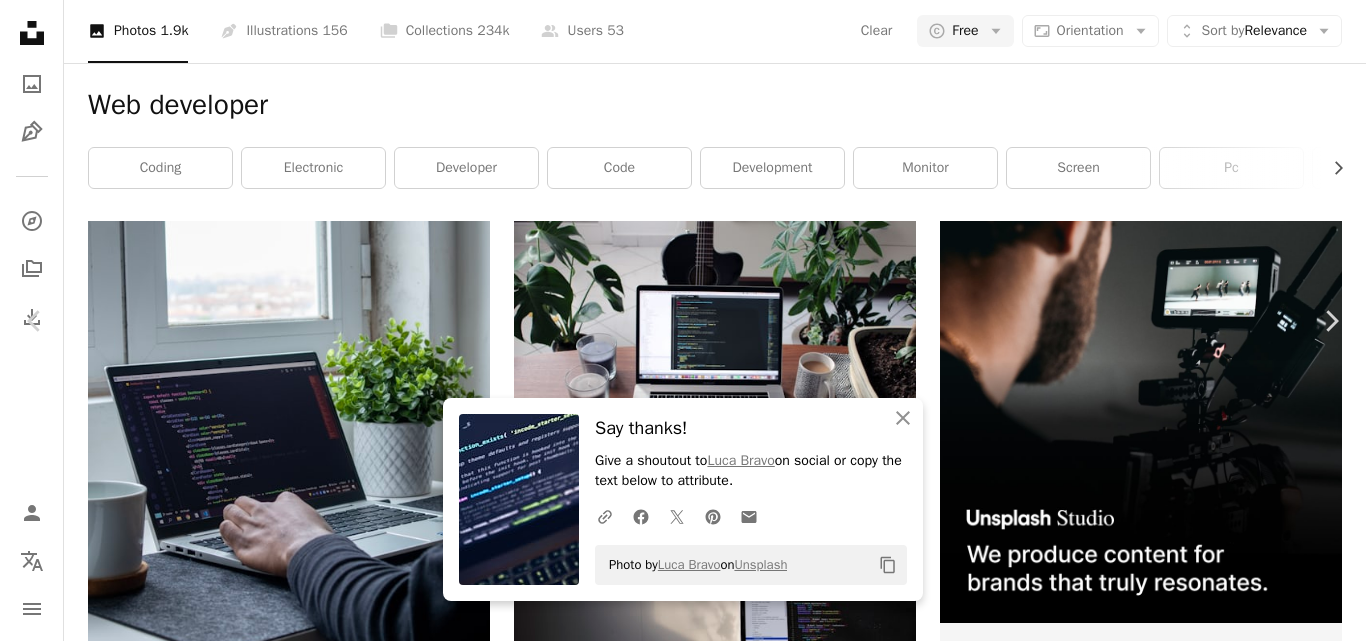click on "Say thanks! Give a shoutout to [FIRST] [LAST] on social or copy the text below to attribute. A URL sharing icon (chains) Facebook icon X (formerly Twitter) icon Pinterest icon An envelope Photo by [FIRST] [LAST] on Unsplash
Copy content [FIRST] [LAST] [USERNAME] A heart A plus sign Download free Chevron down Zoom in ––– ––  –– ––– –––– –––– ––– ––  –– ––– –––– –––– ––– ––  –– ––– –––– –––– A forward-right arrow Share Info icon Info More Actions
“Talk is cheap. Show me the code.”
― [FIRST] [LAST] –––   – –––  – – ––  – ––––. ––– ––– ––––  –––– ––– ––– – –––– –––– ––– –––   –––– –––– Browse premium related images on iStock  |  Save 20% with code UNSPLASH20 Related images" at bounding box center (683, 13578) 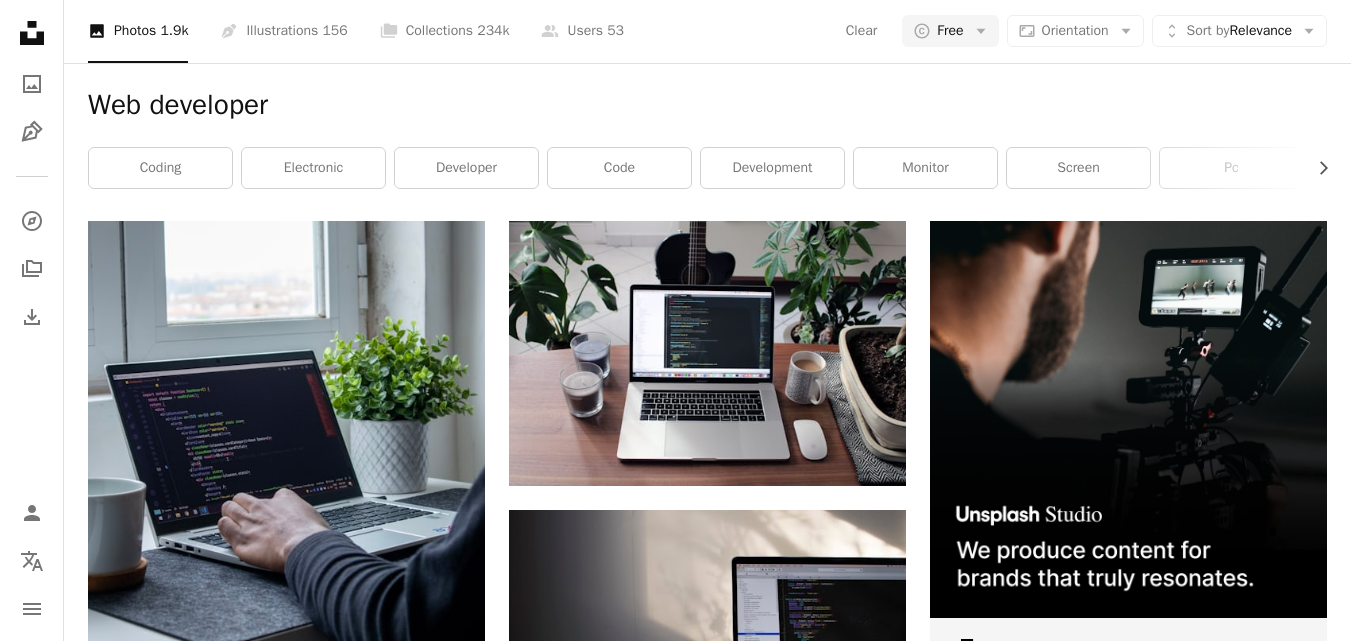 scroll, scrollTop: 5761, scrollLeft: 0, axis: vertical 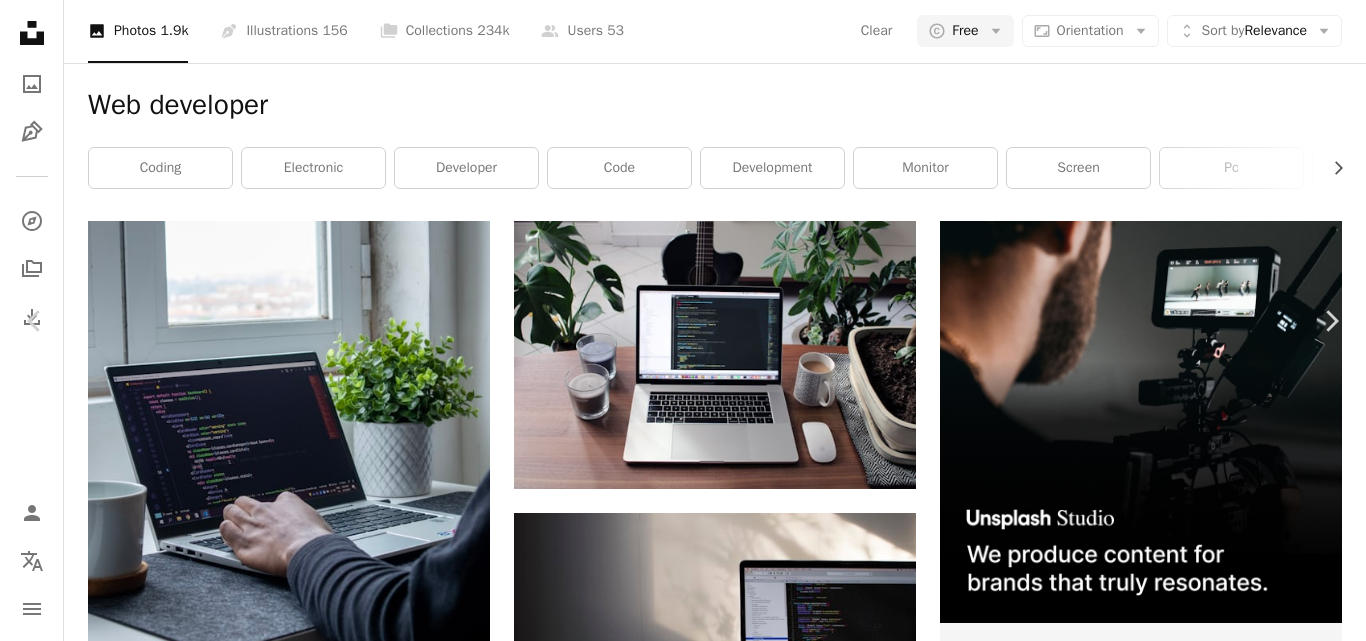 click on "Fotis Fotopoulos [FIRST] [LAST] A heart A plus sign Download free Chevron down Zoom in ––– ––  –– ––– –––– –––– ––– ––  –– ––– –––– –––– ––– ––  –– ––– –––– –––– A forward-right arrow Share Info icon Info More Actions –––   – –––  – – ––  – ––––. ––– ––– ––––  –––– ––– ––– – –––– –––– ––– –––   –––– –––– Browse premium related images on iStock  |  Save 20% with code UNSPLASH20 Related images" at bounding box center (683, 13578) 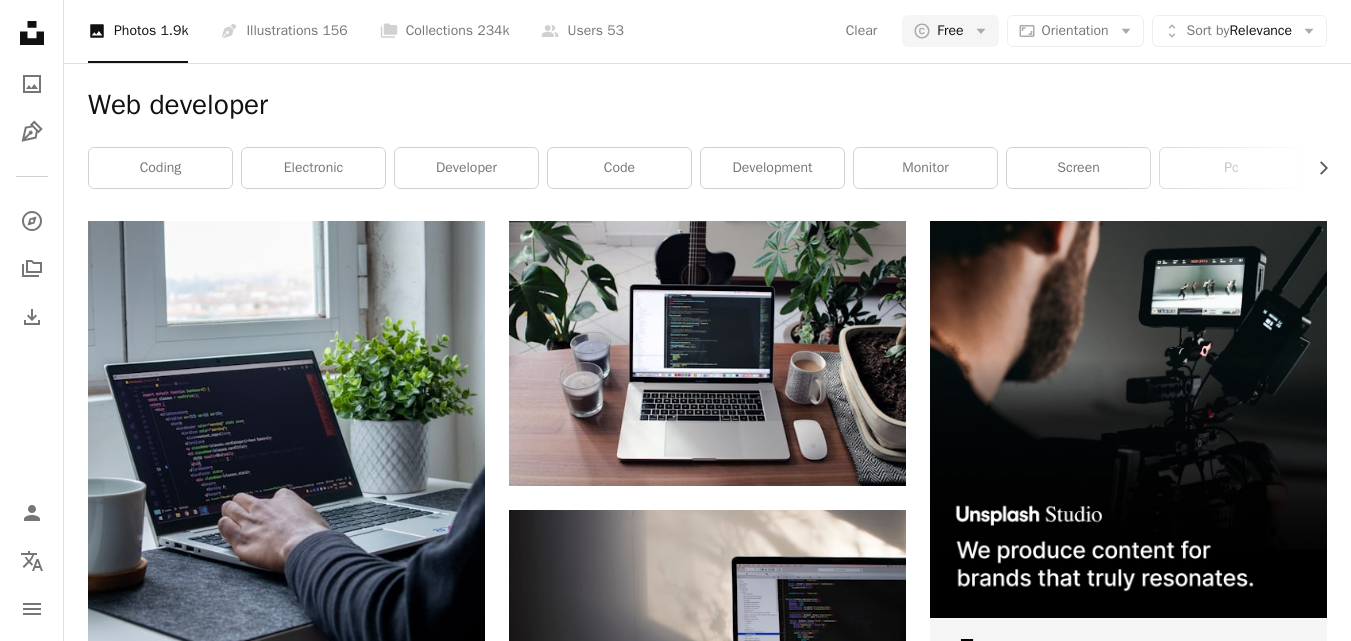 click at bounding box center [1128, 4383] 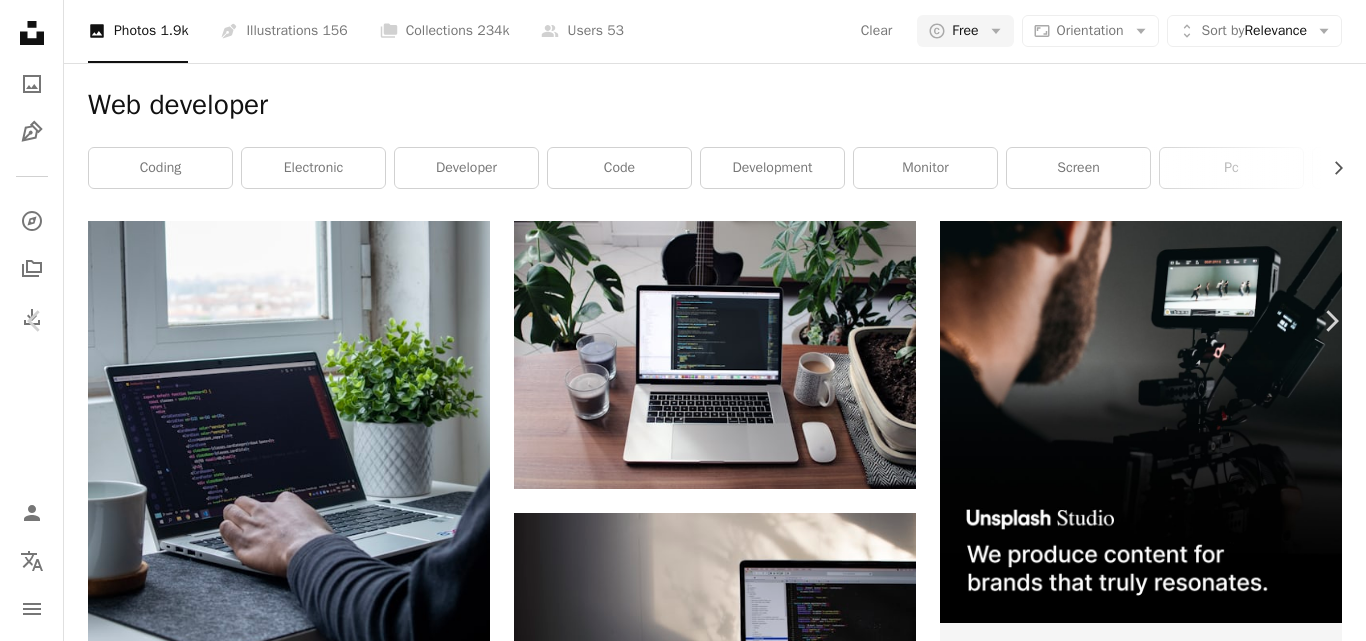 click on "Fotis Fotopoulos [FIRST] [LAST] A heart A plus sign Download free Chevron down Zoom in ––– ––  –– ––– –––– –––– ––– ––  –– ––– –––– –––– ––– ––  –– ––– –––– –––– A forward-right arrow Share Info icon Info More Actions –––   – –––  – – ––  – ––––. ––– ––– ––––  –––– ––– ––– – –––– –––– ––– –––   –––– –––– Browse premium related images on iStock  |  Save 20% with code UNSPLASH20 Related images" at bounding box center (683, 13578) 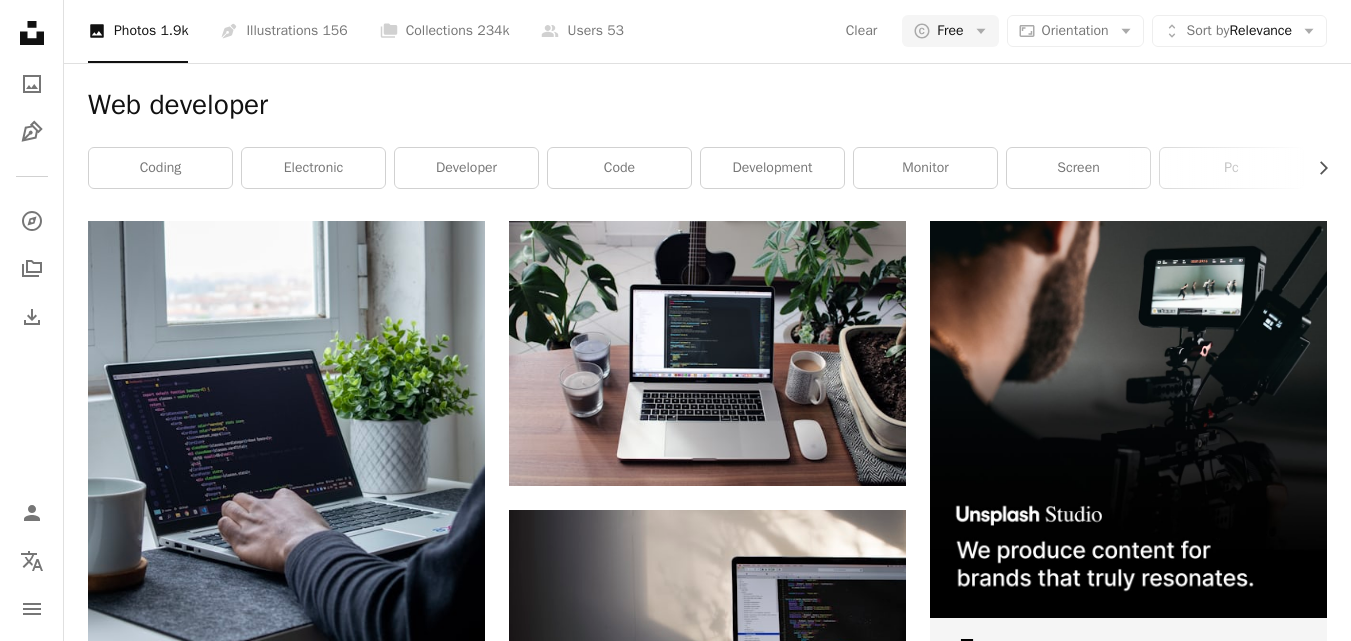 click at bounding box center (1128, 4383) 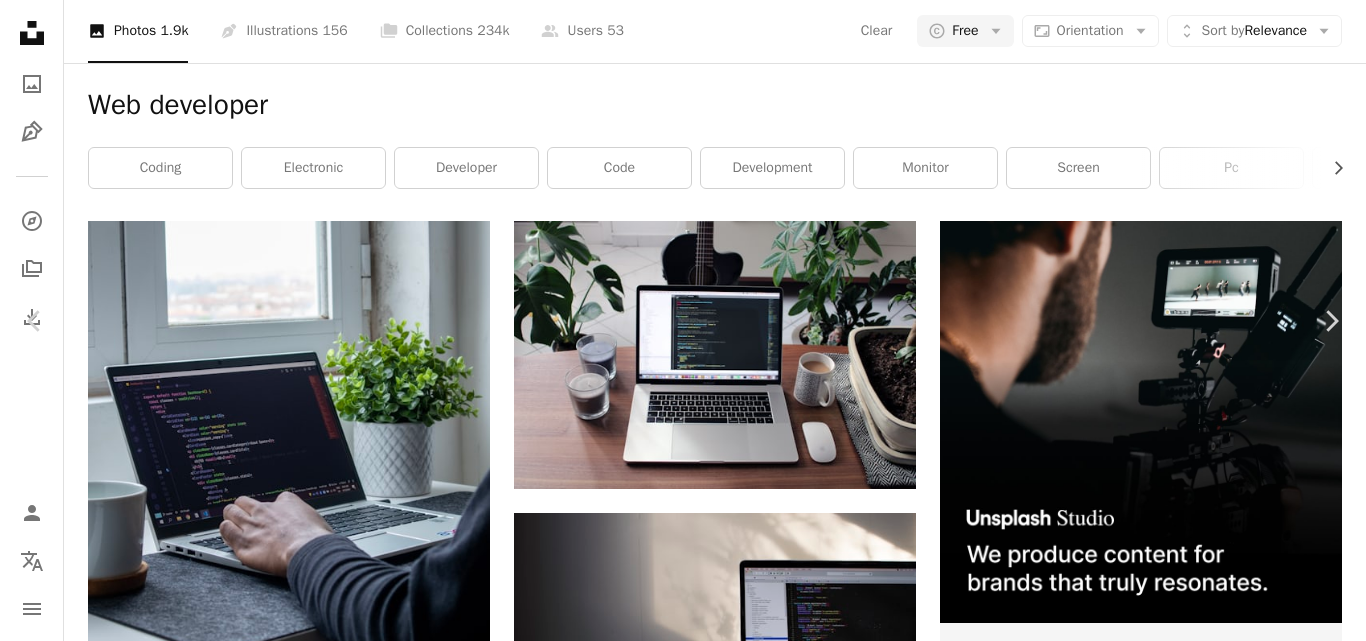 click on "Fotis Fotopoulos [FIRST] [LAST] A heart A plus sign Download free Chevron down Zoom in ––– ––  –– ––– –––– –––– ––– ––  –– ––– –––– –––– ––– ––  –– ––– –––– –––– A forward-right arrow Share Info icon Info More Actions –––   – –––  – – ––  – ––––. ––– ––– ––––  –––– ––– ––– – –––– –––– ––– –––   –––– –––– Browse premium related images on iStock  |  Save 20% with code UNSPLASH20 Related images" at bounding box center [683, 13578] 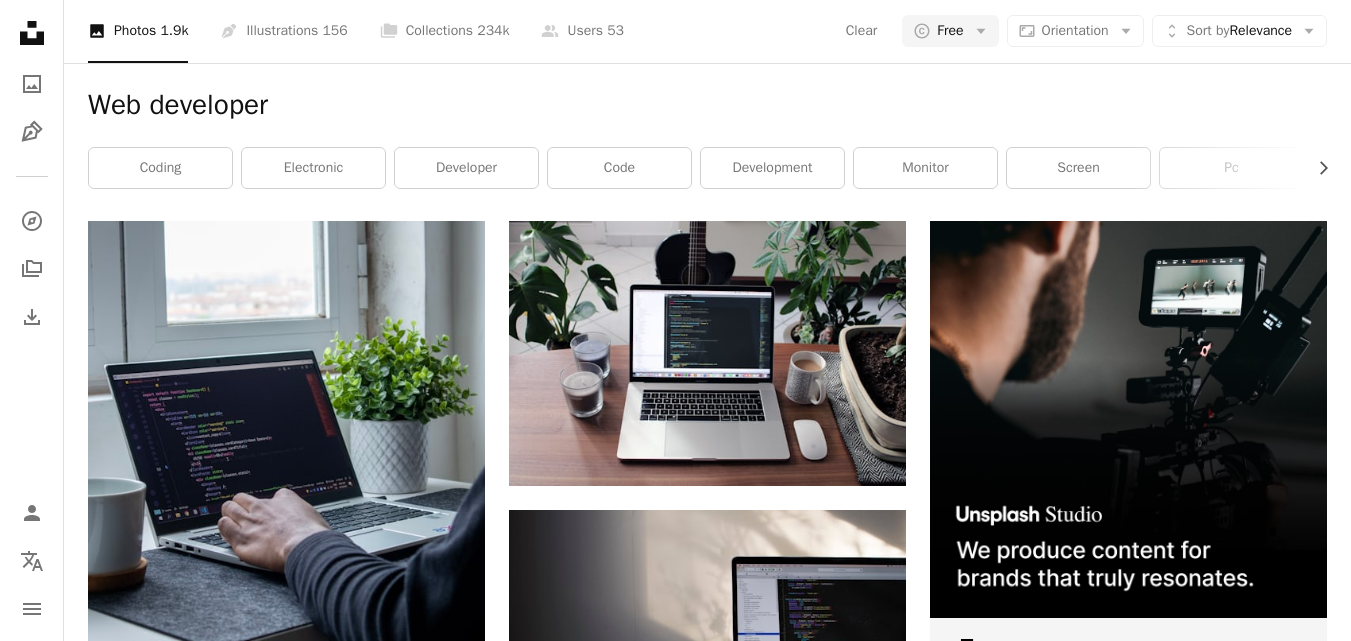 click on "Arrow pointing down" at bounding box center (1287, 4474) 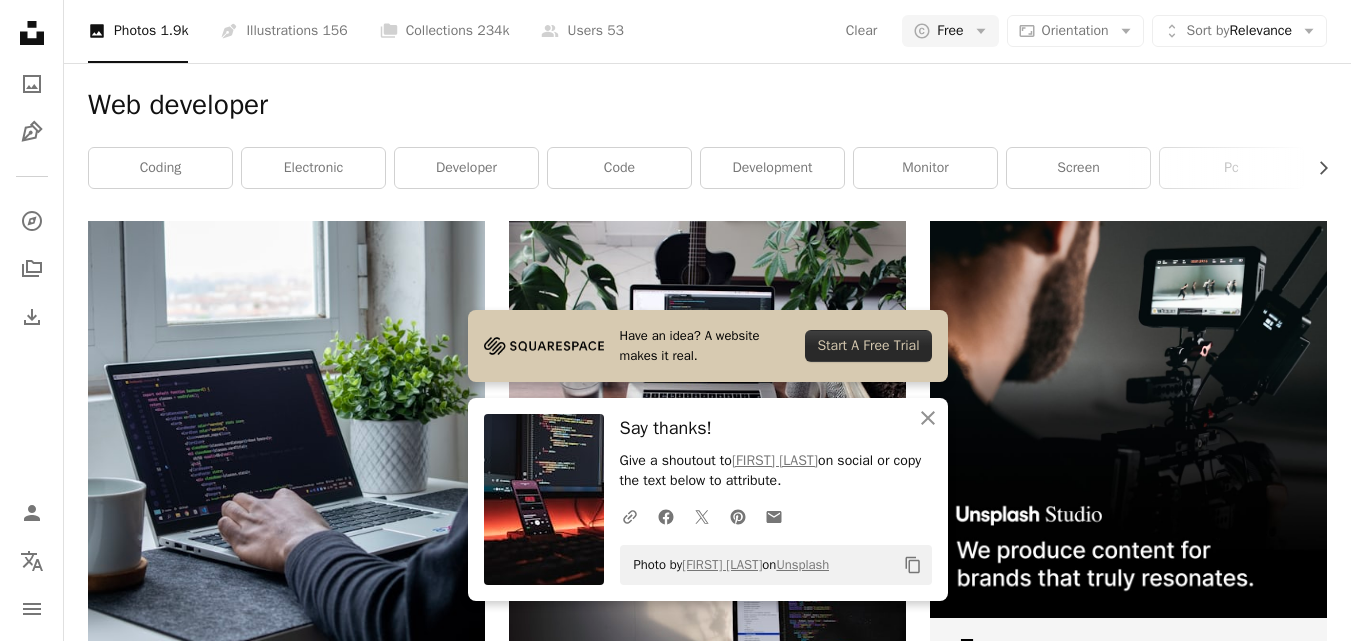 scroll, scrollTop: 3660, scrollLeft: 0, axis: vertical 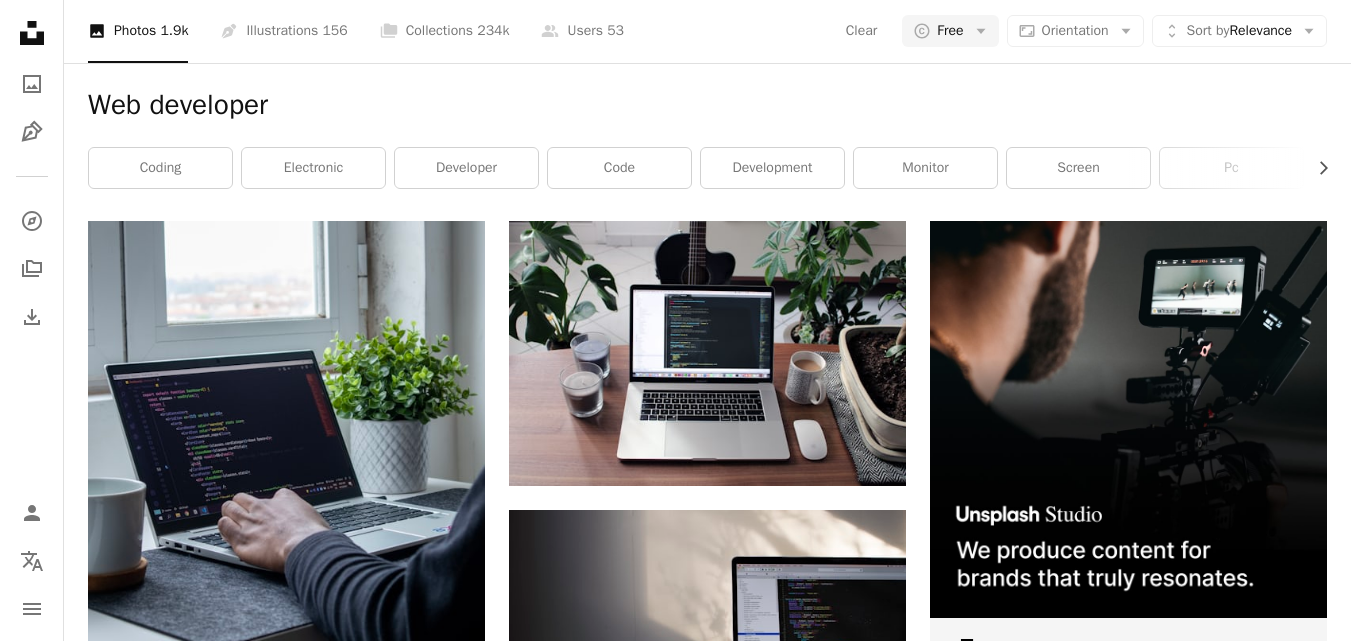 click on "**********" at bounding box center (510, -246) 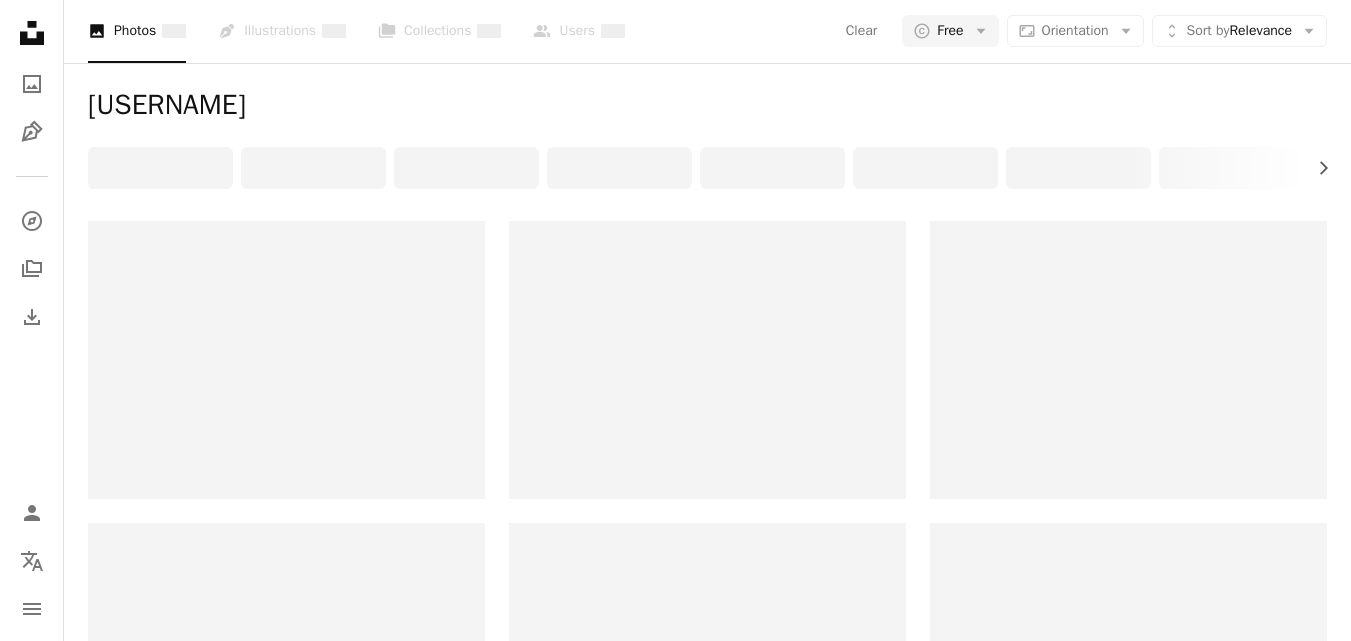 click on "****" at bounding box center [510, -246] 